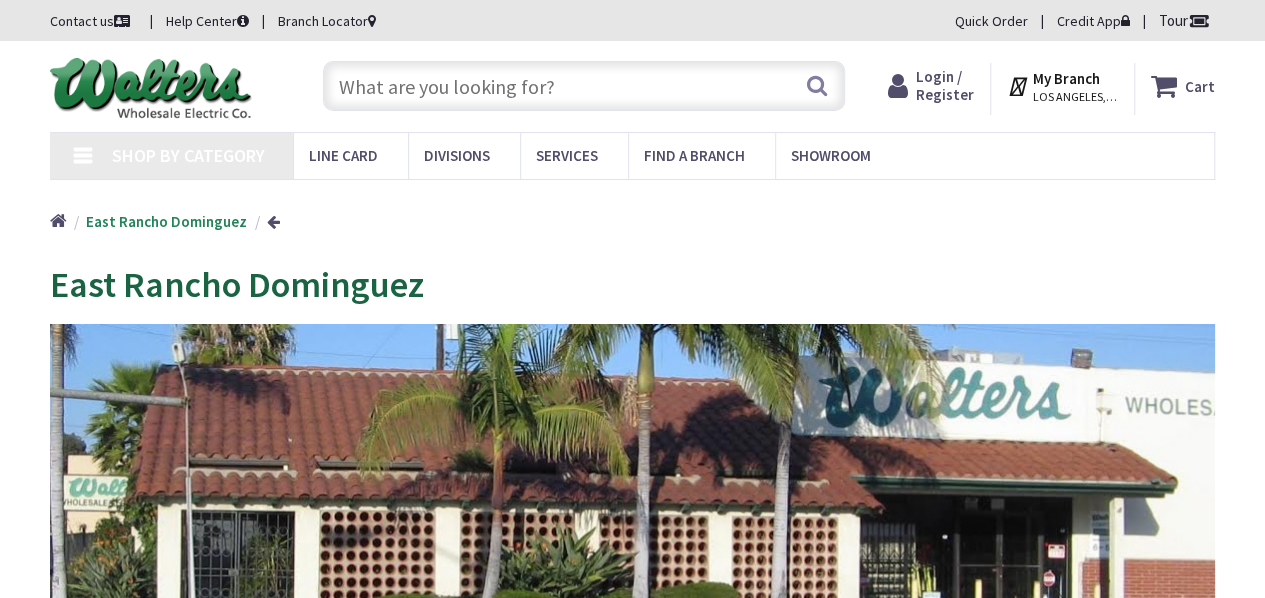 scroll, scrollTop: 14, scrollLeft: 0, axis: vertical 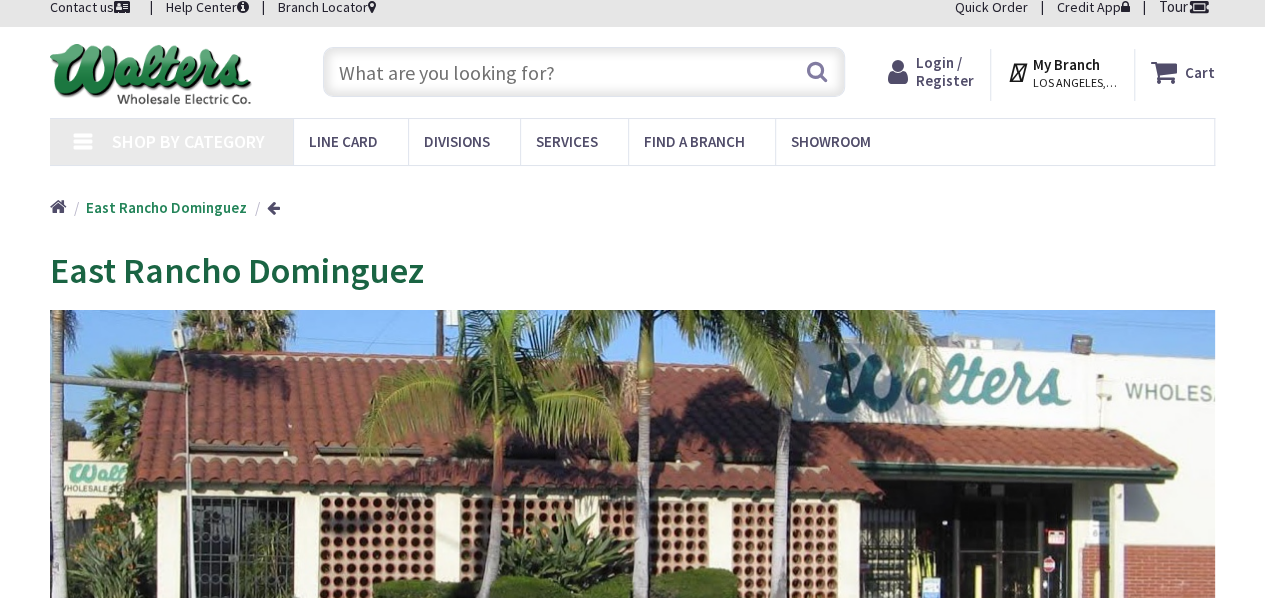 type on "W [NUMBER] St, Gardena, [STATE] [POSTAL_CODE], USA" 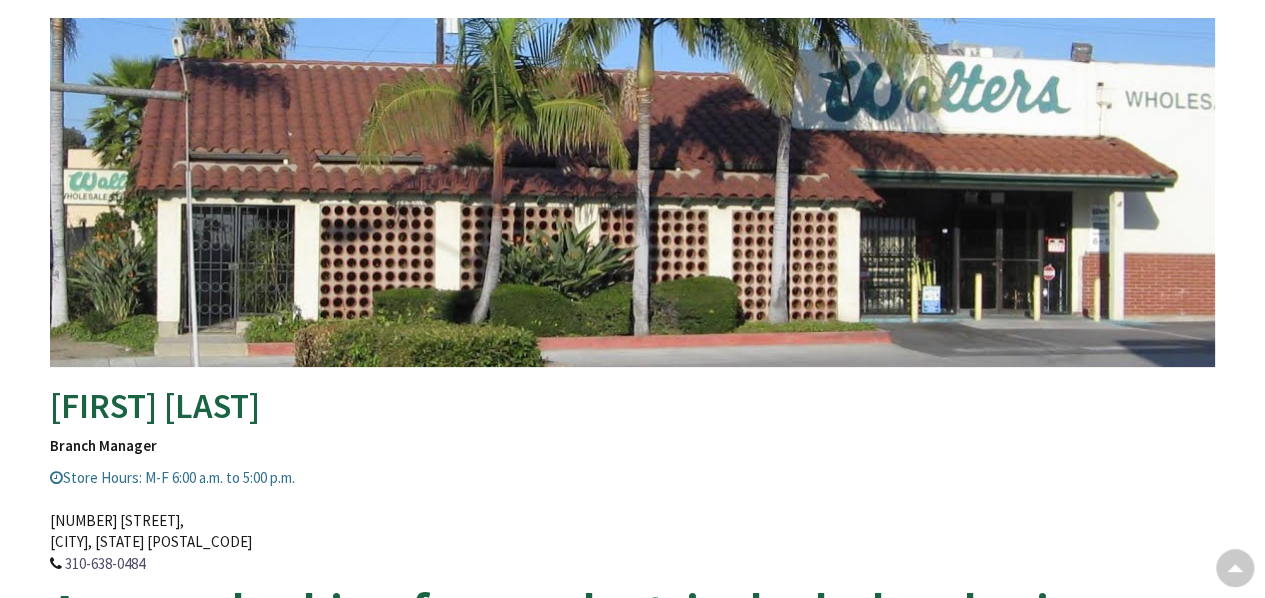 scroll, scrollTop: 400, scrollLeft: 0, axis: vertical 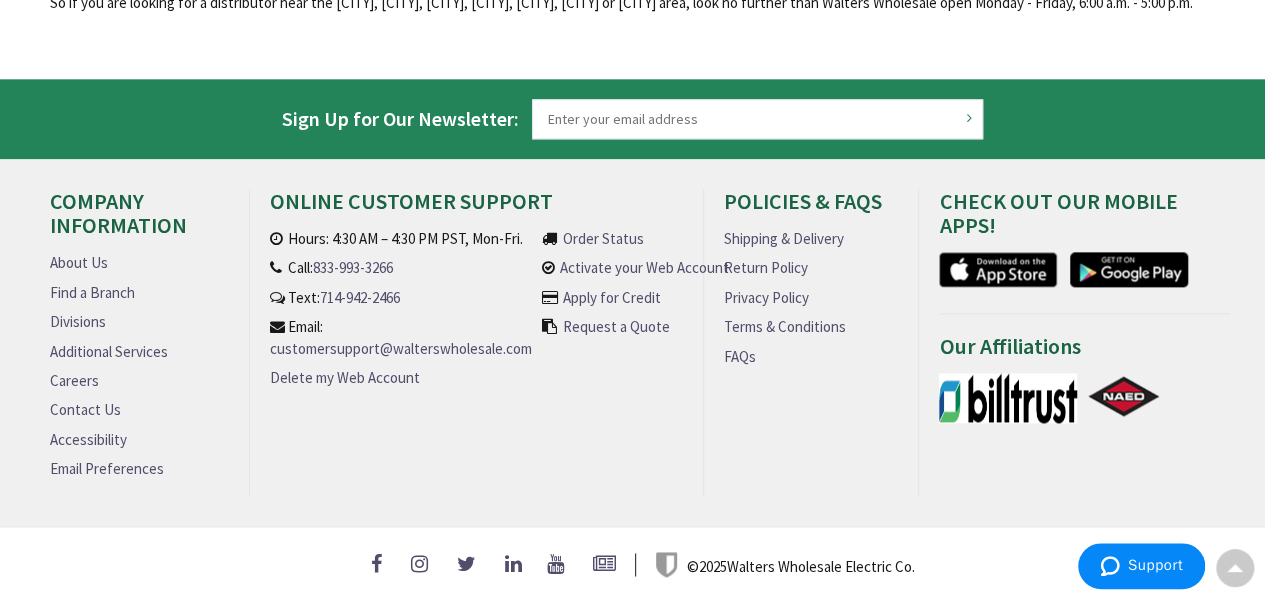 click on "Order Status" at bounding box center (603, 238) 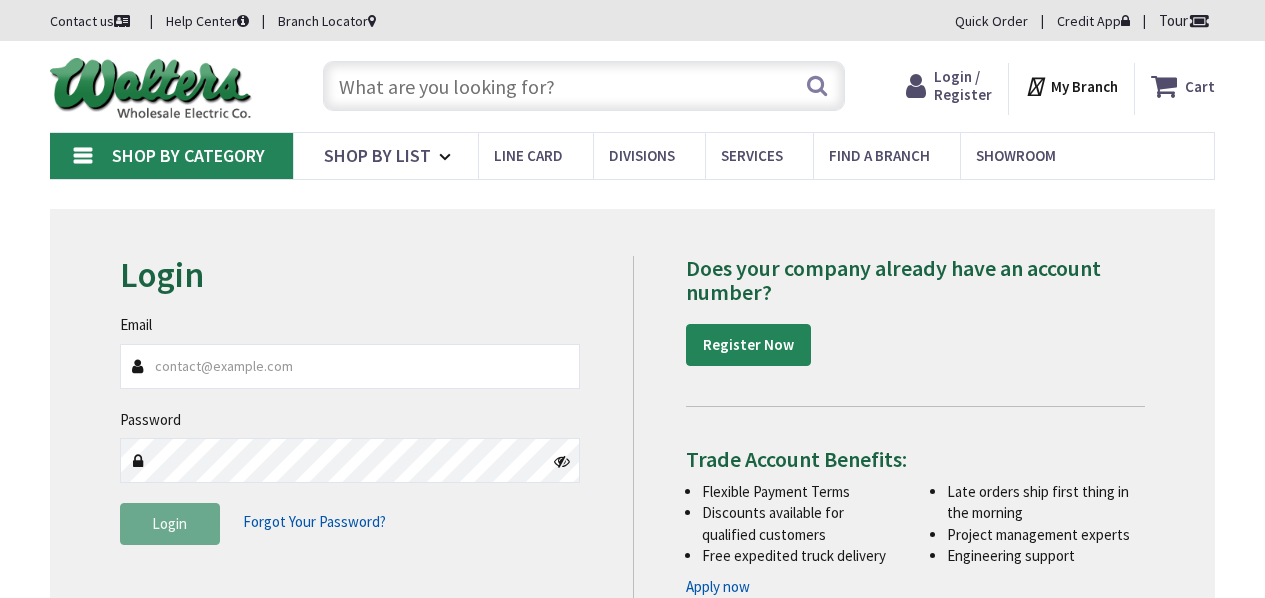 scroll, scrollTop: 0, scrollLeft: 0, axis: both 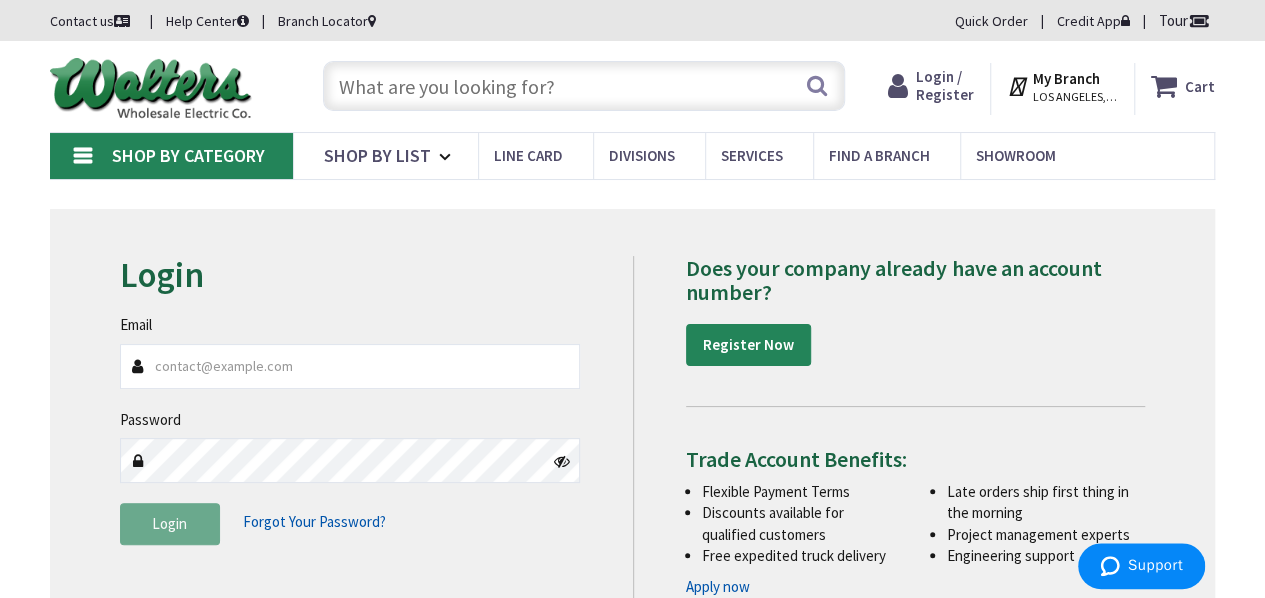 click on "LOS ANGELES, CA" at bounding box center [1075, 97] 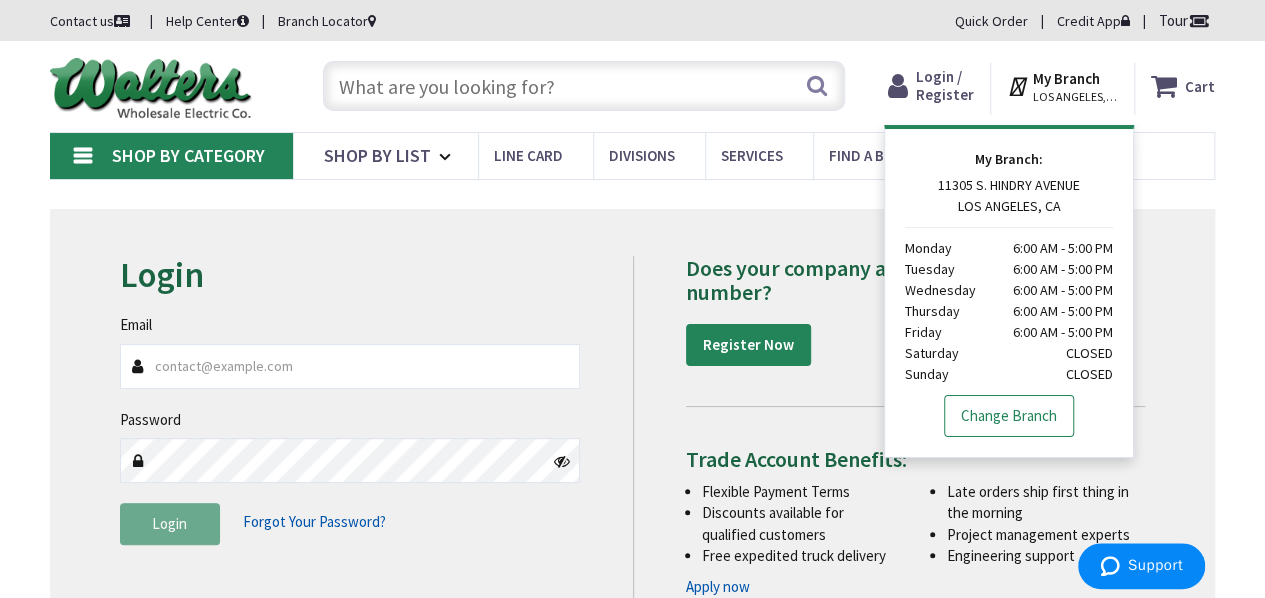 click on "Change Branch" at bounding box center (1009, 416) 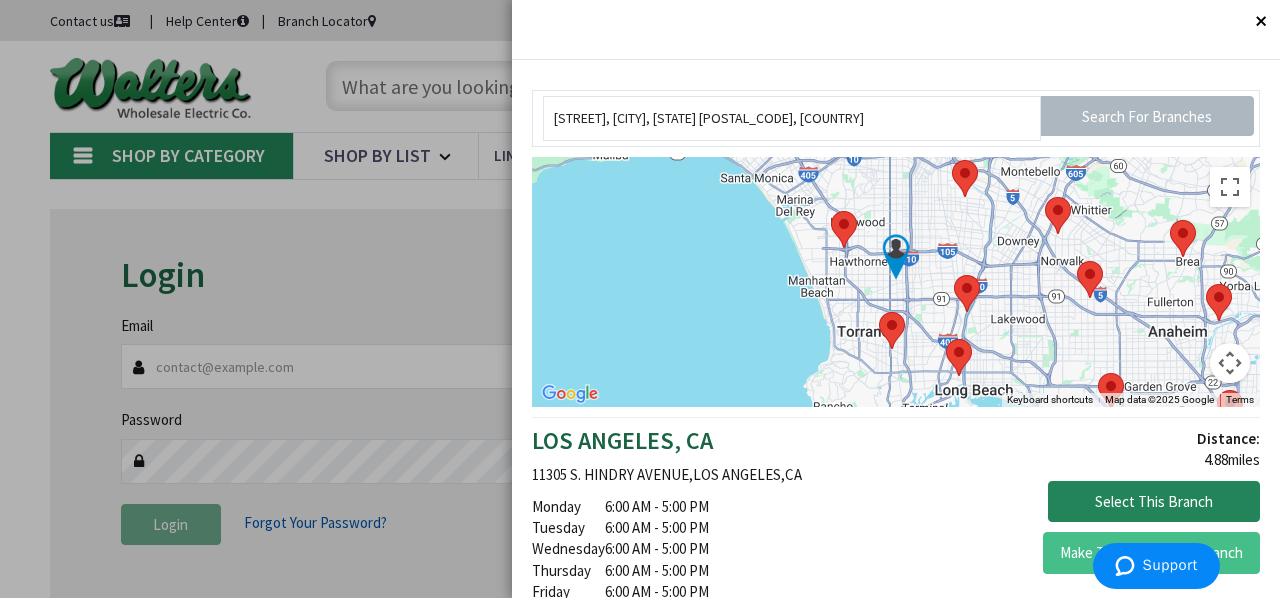 click at bounding box center [967, 293] 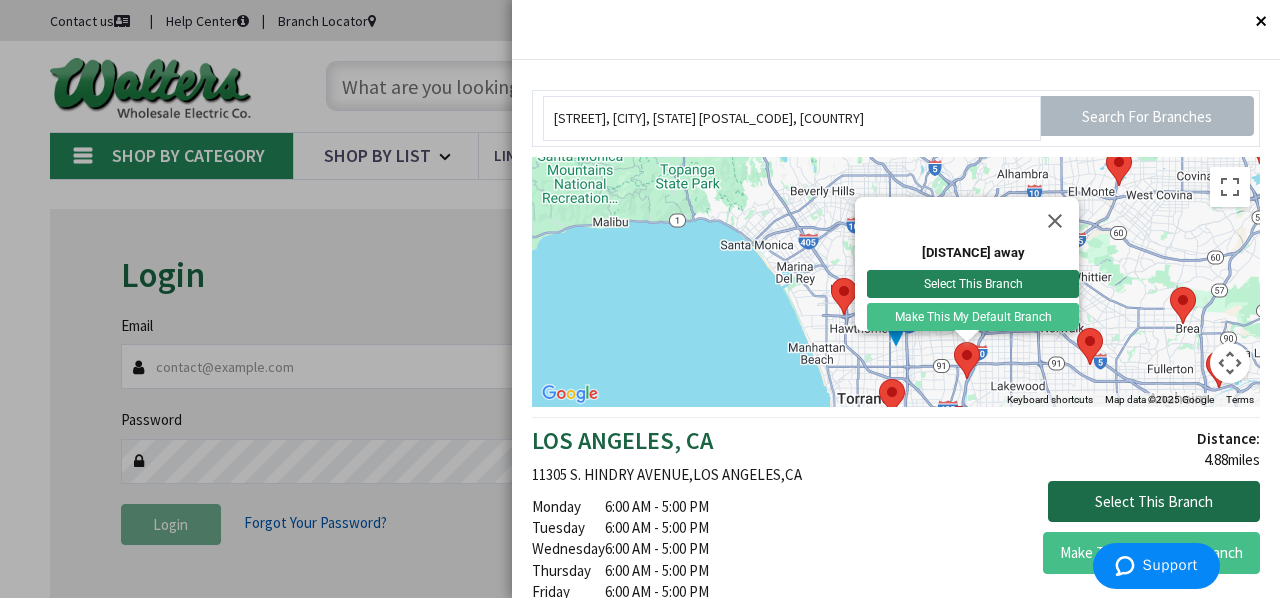 click on "Select This Branch" at bounding box center [1154, 502] 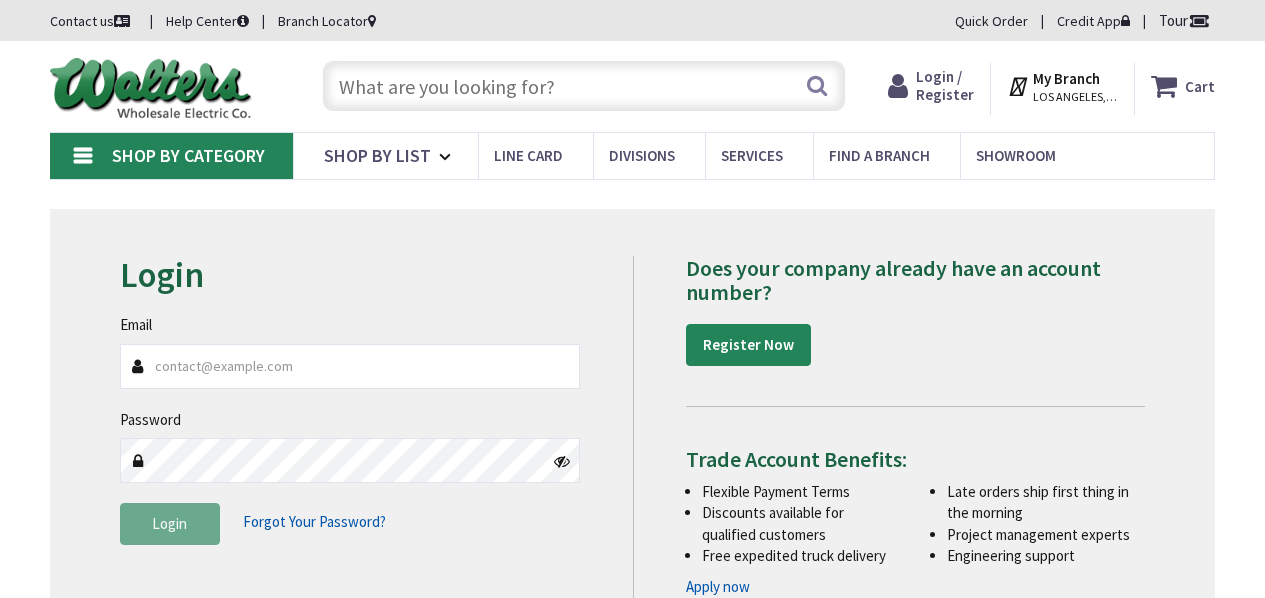 scroll, scrollTop: 0, scrollLeft: 0, axis: both 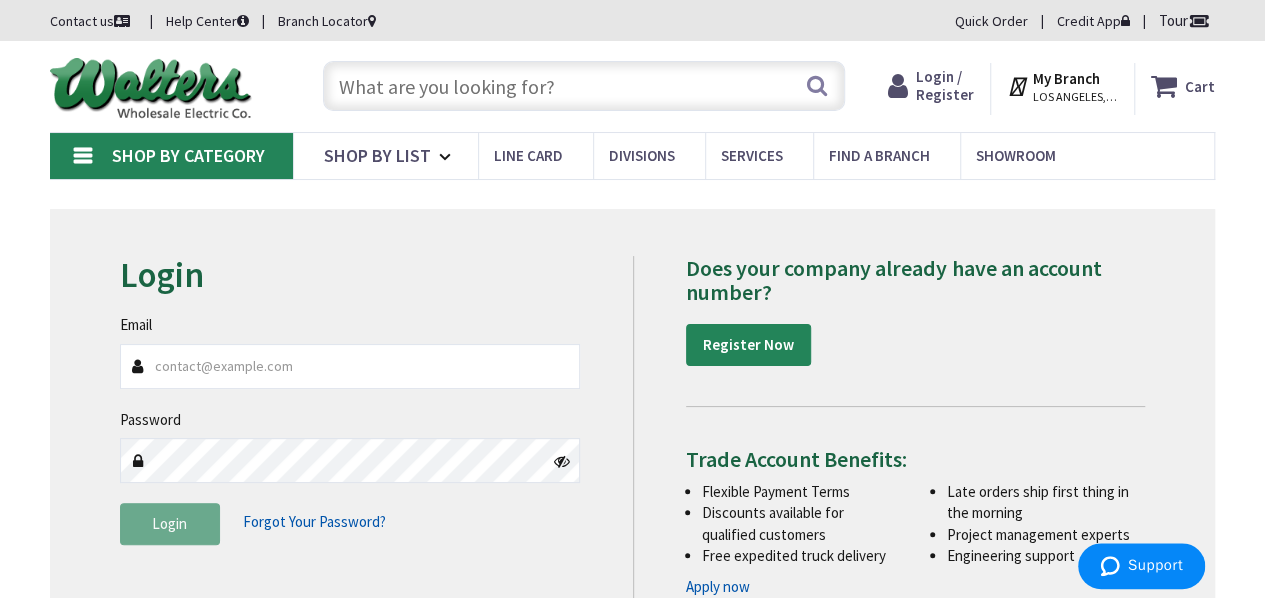 click on "My Branch" at bounding box center (1066, 78) 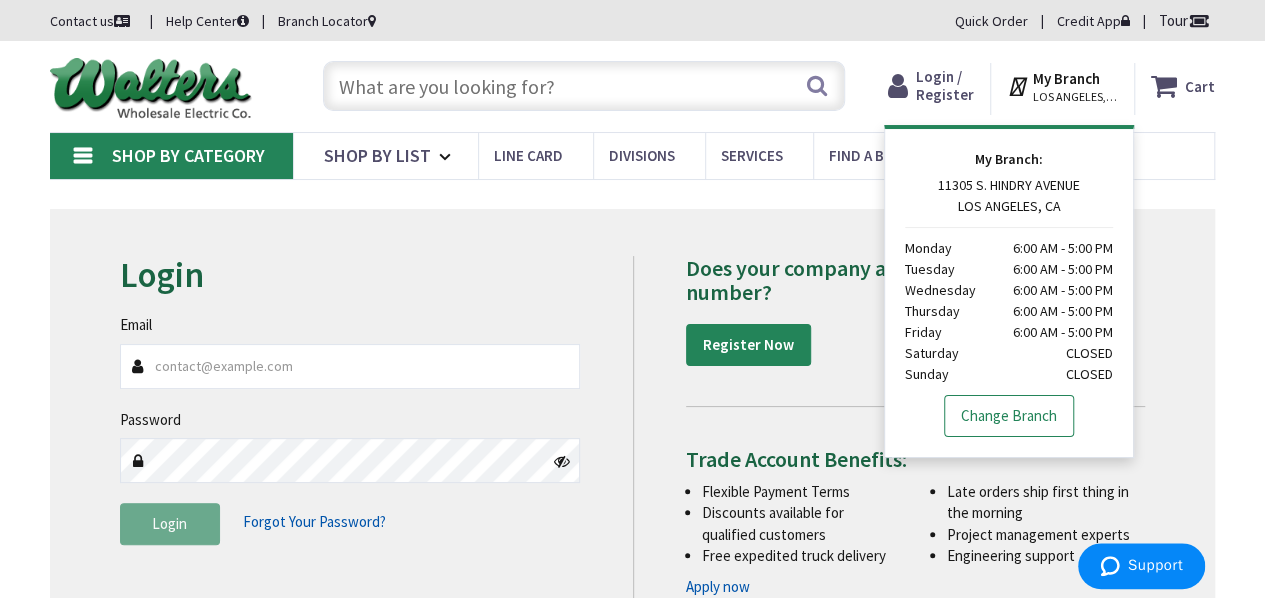 click on "Change Branch" at bounding box center (1009, 416) 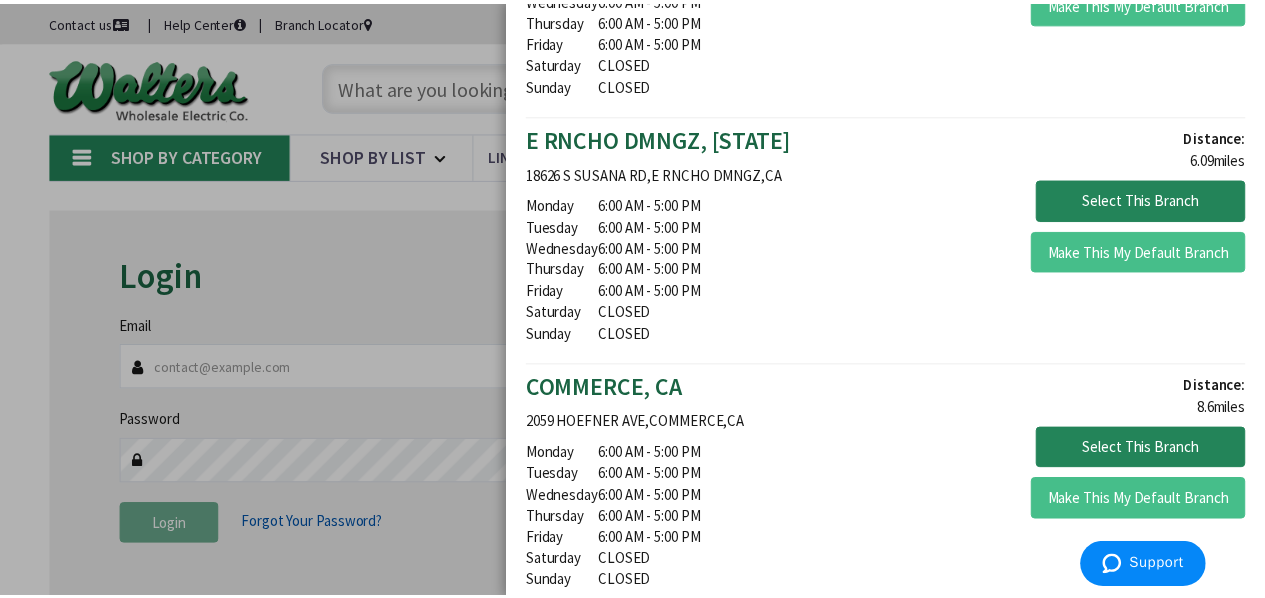 scroll, scrollTop: 800, scrollLeft: 0, axis: vertical 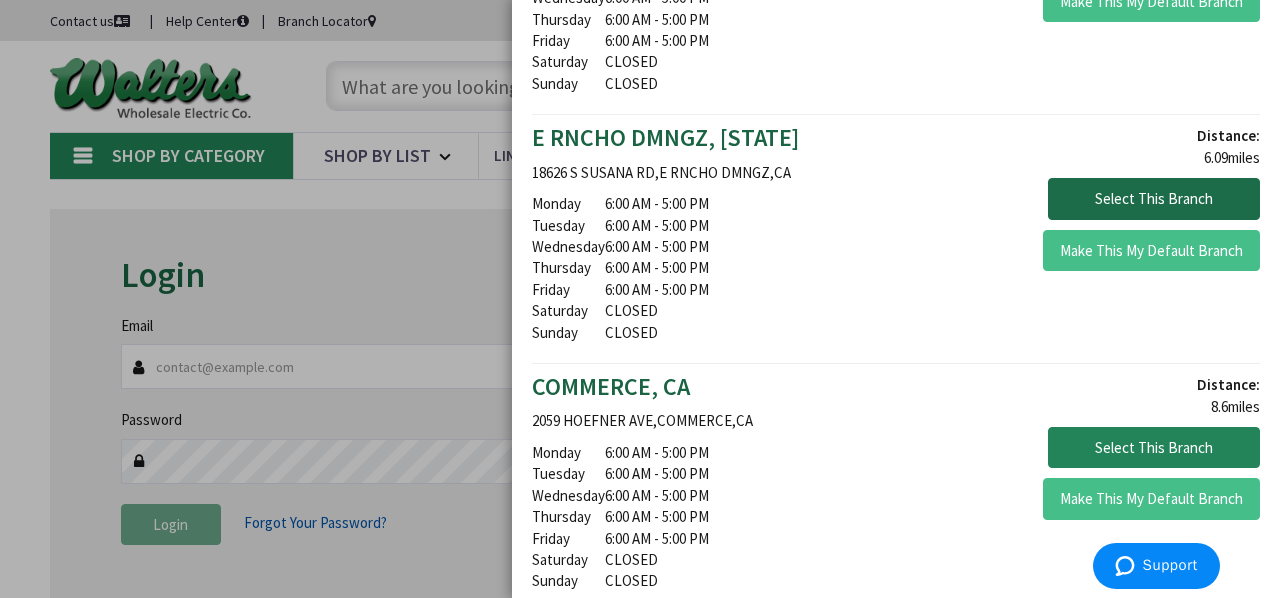 click on "Select This Branch" at bounding box center (1154, 199) 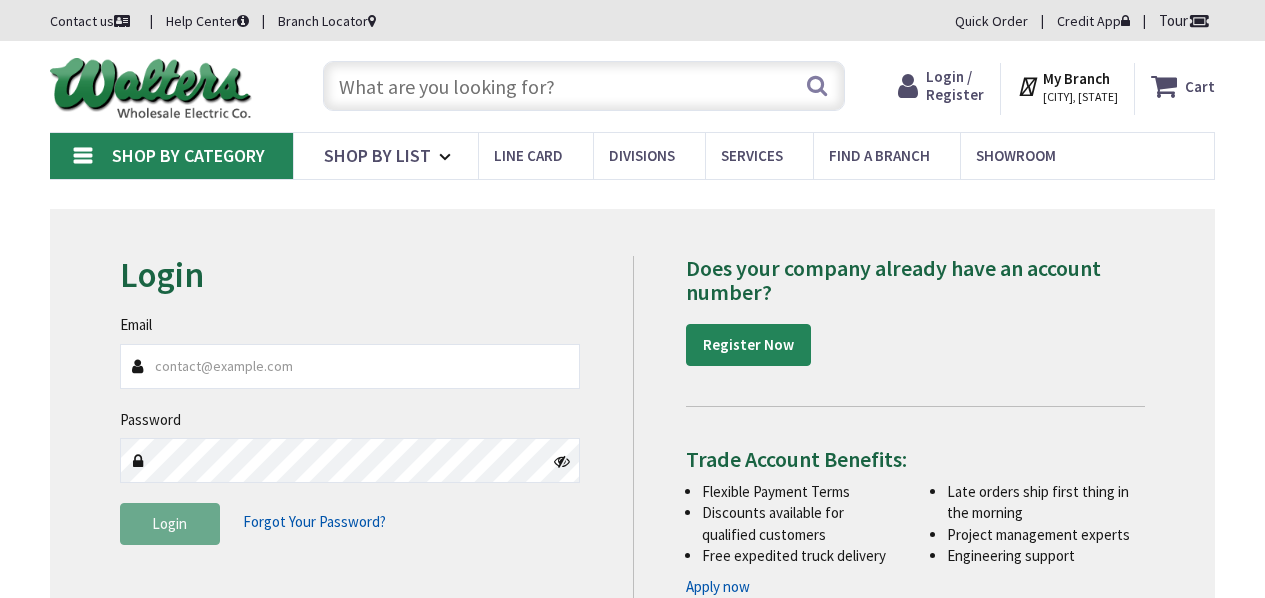 scroll, scrollTop: 0, scrollLeft: 0, axis: both 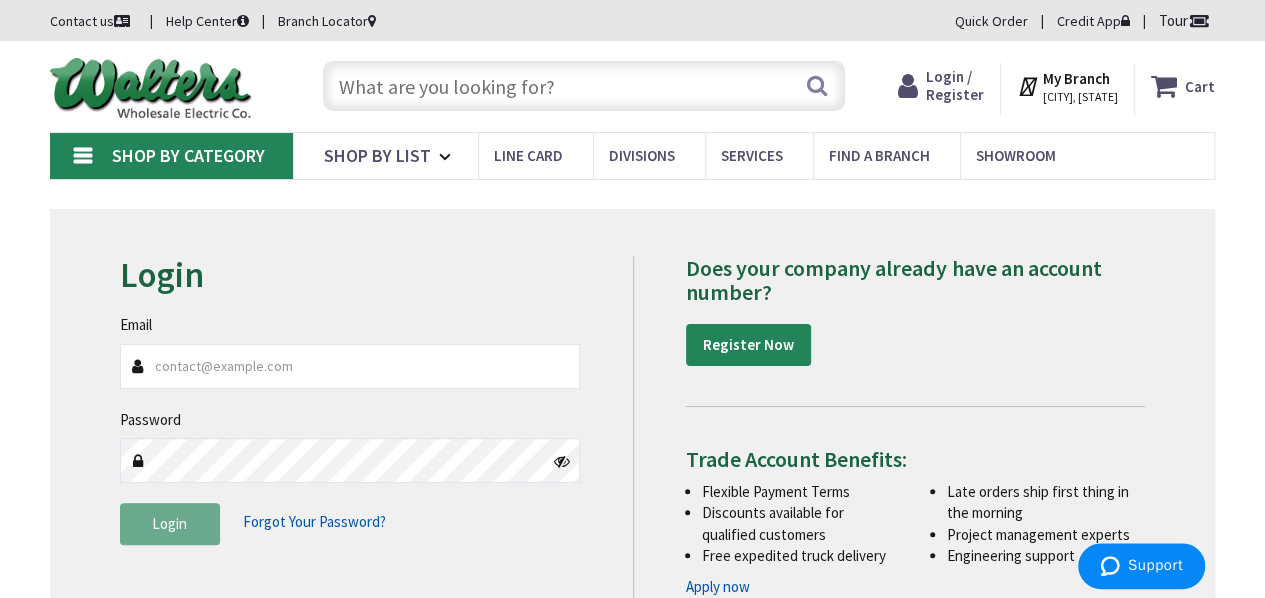 click on "E RNCHO DMNGZ, [STATE]" at bounding box center [1080, 97] 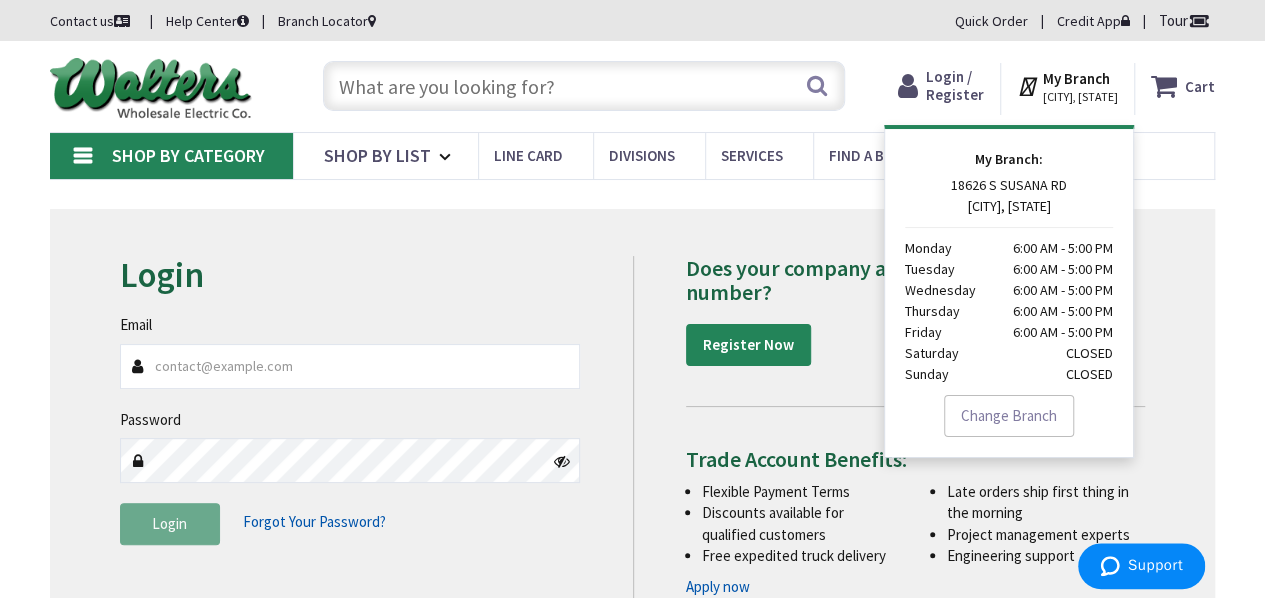 click on "Shop By Category
Conduit and Fittings Cable Tray & Accessories Cable Trays Cable Tray Fittings & Accessories Cable Tray Ladders Conduit Fittings Combination Fittings Conduit Bushings Conduit Fitting Bodies Conduit Lock Nuts Conduit Nipples Conduit Reducing Washers Covers & Gaskets EMT Fittings ENT & Innerduct Fittings Expansion Fittings Flex Fittings Hazardous Location Fittings Liquid Tight Fittings PVC Coated Conduit Fittings PVC Conduit Fittings Rigid Conduit Fittings Drains & Breathers Service Entrance Fittings Metal Clad Fittings Hangers, Clamps & Supports Conduit Clips & Clamps Conduit Spacers Conduit Straps Hangers Beam Clamps Supports Metallic Conduit Flexible Metallic Conduit Electrical Metallic Conduit (EMT) Intermediate Metallic Conduit (IMC) PVC Coated Conduit Rigid Metallic Conduit (RMC) Liquidtight Metallic Conduit (LTMC) Non-Metallic Conduit Flexible Non-Metallic Conduit PVC Conduit Raceway & Wiring Ducts" at bounding box center [632, 155] 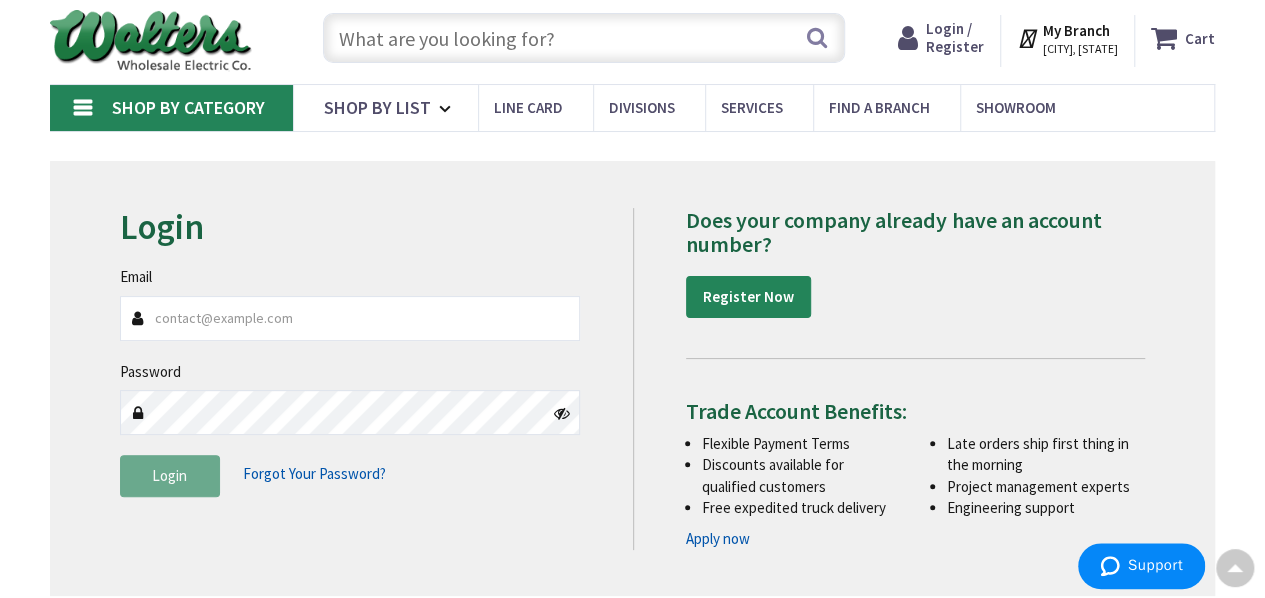 scroll, scrollTop: 0, scrollLeft: 0, axis: both 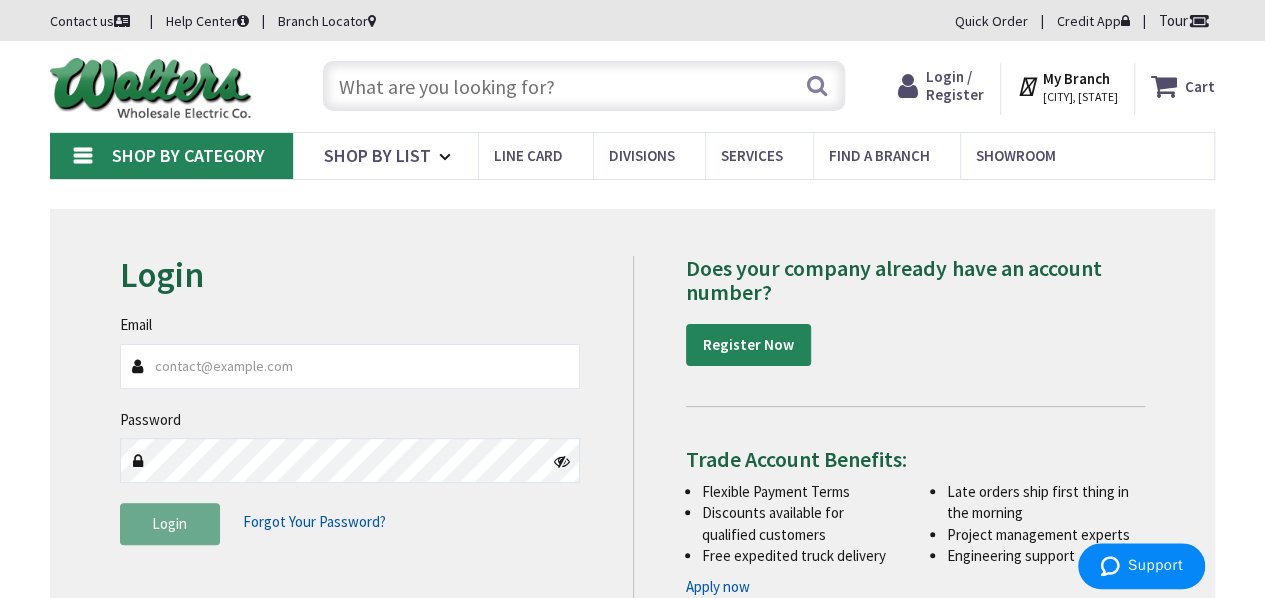 click at bounding box center [124, 21] 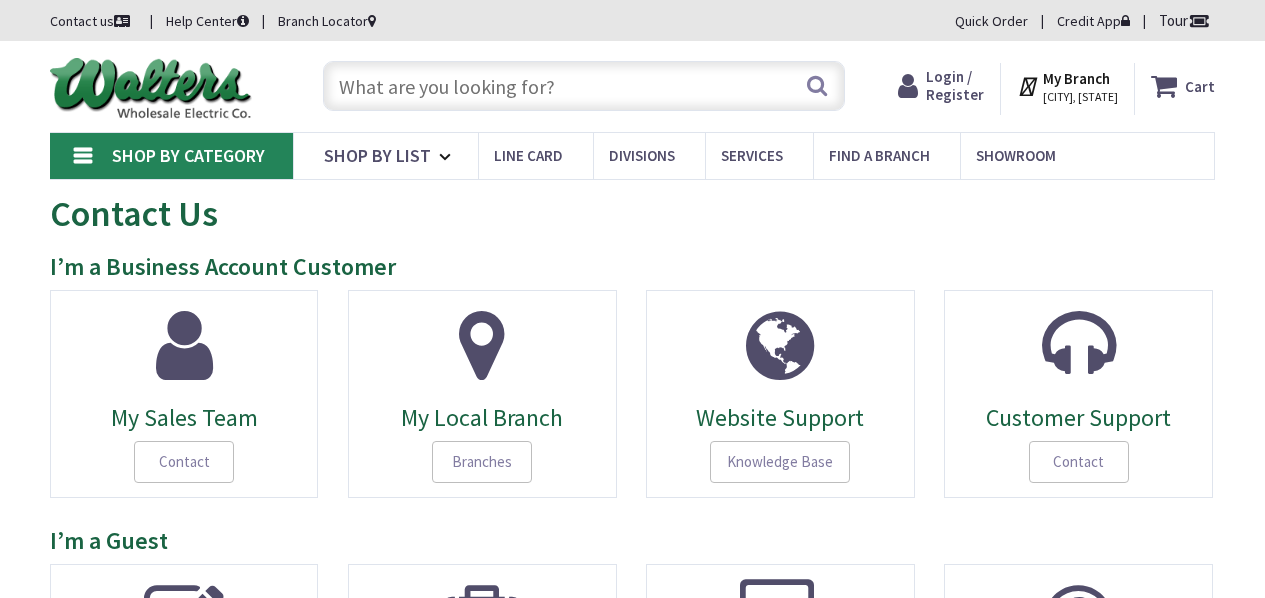 scroll, scrollTop: 0, scrollLeft: 0, axis: both 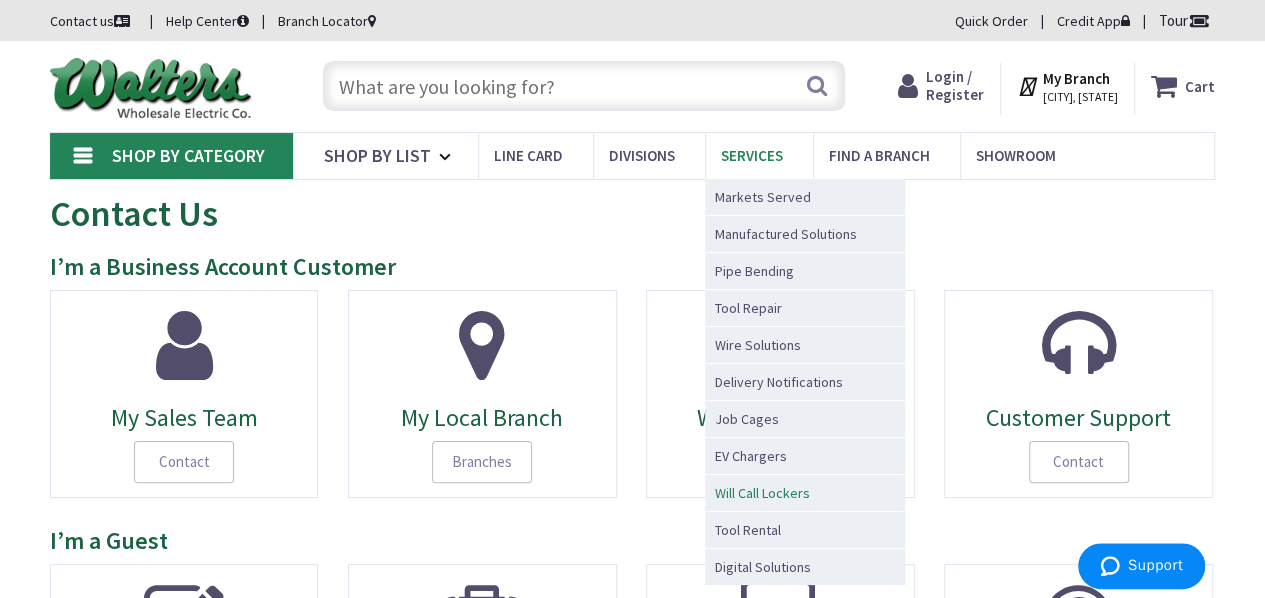 click on "Will Call Lockers" at bounding box center [762, 493] 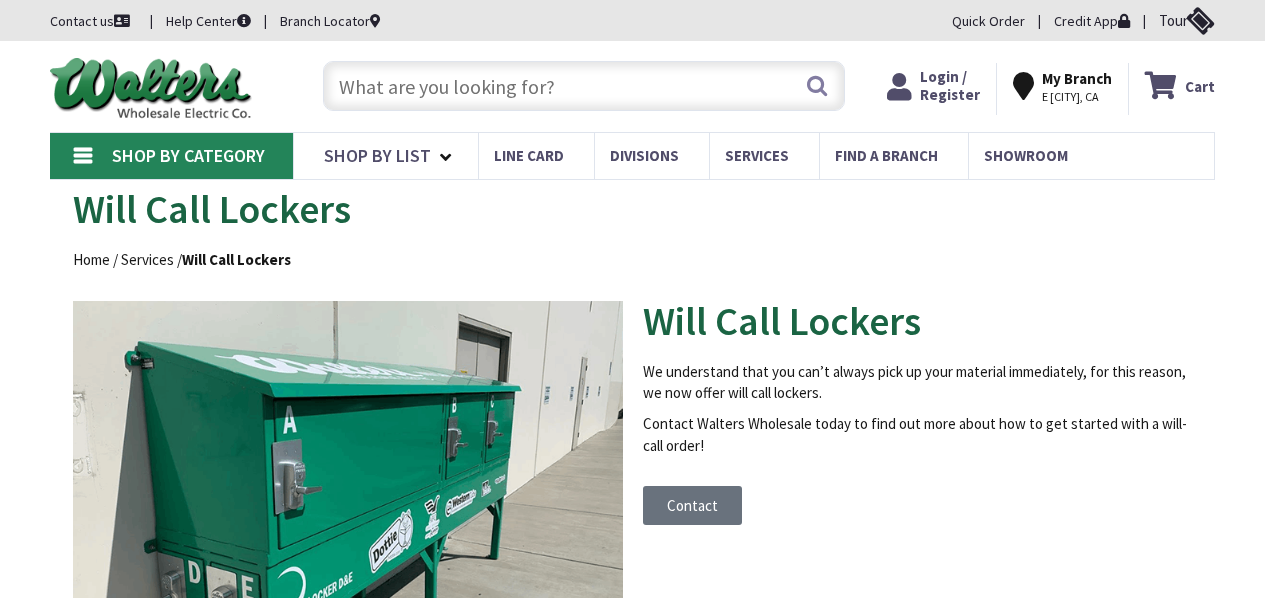 scroll, scrollTop: 0, scrollLeft: 0, axis: both 